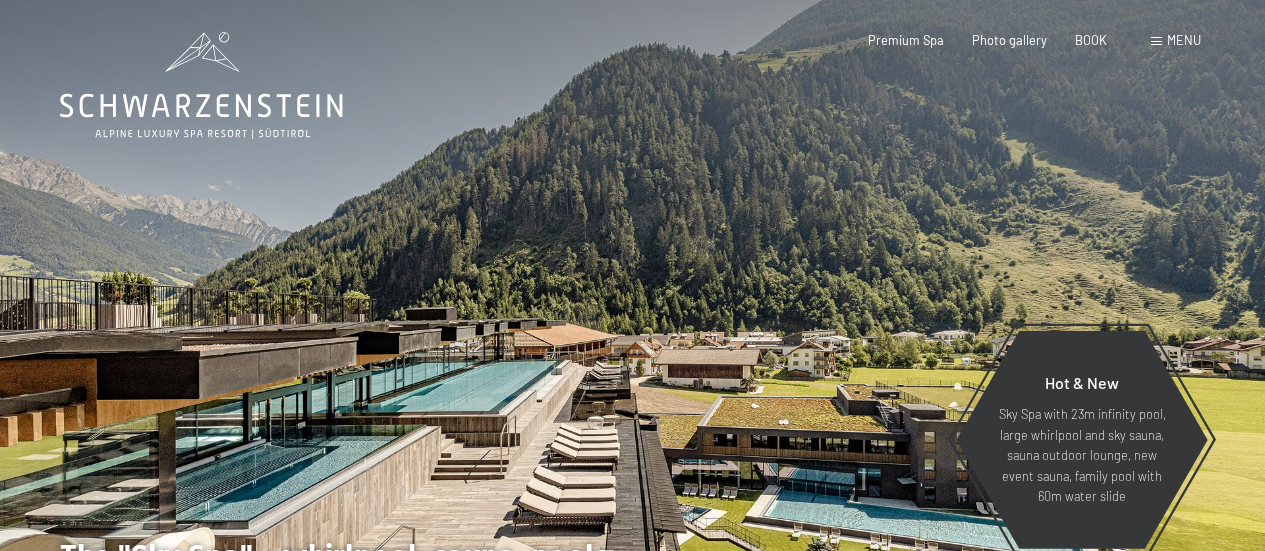 scroll, scrollTop: 0, scrollLeft: 0, axis: both 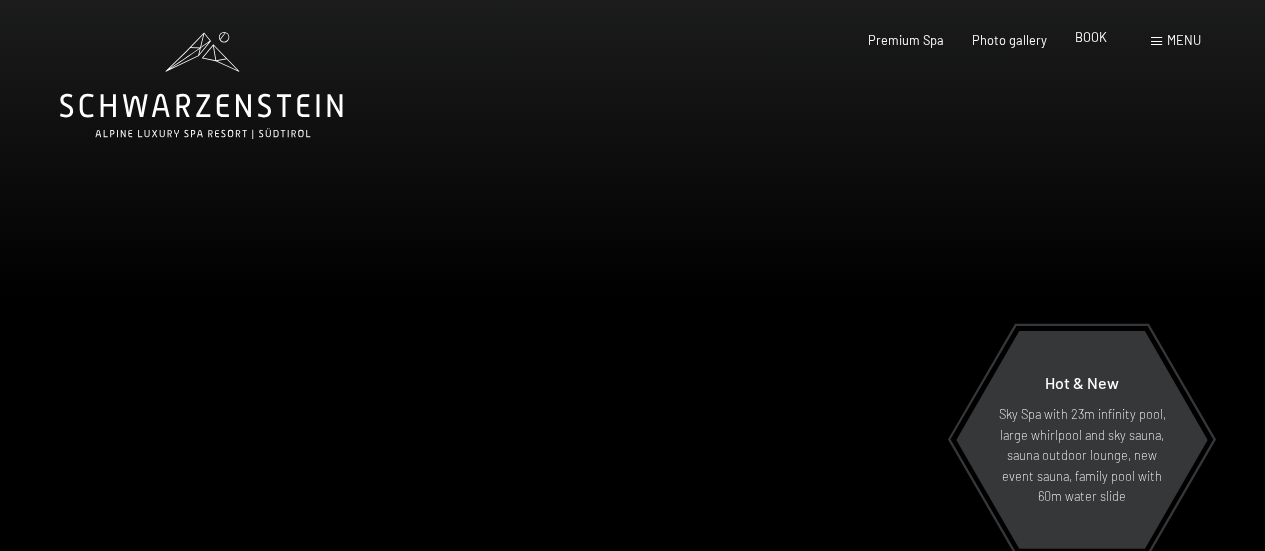 click on "BOOK" at bounding box center (1091, 37) 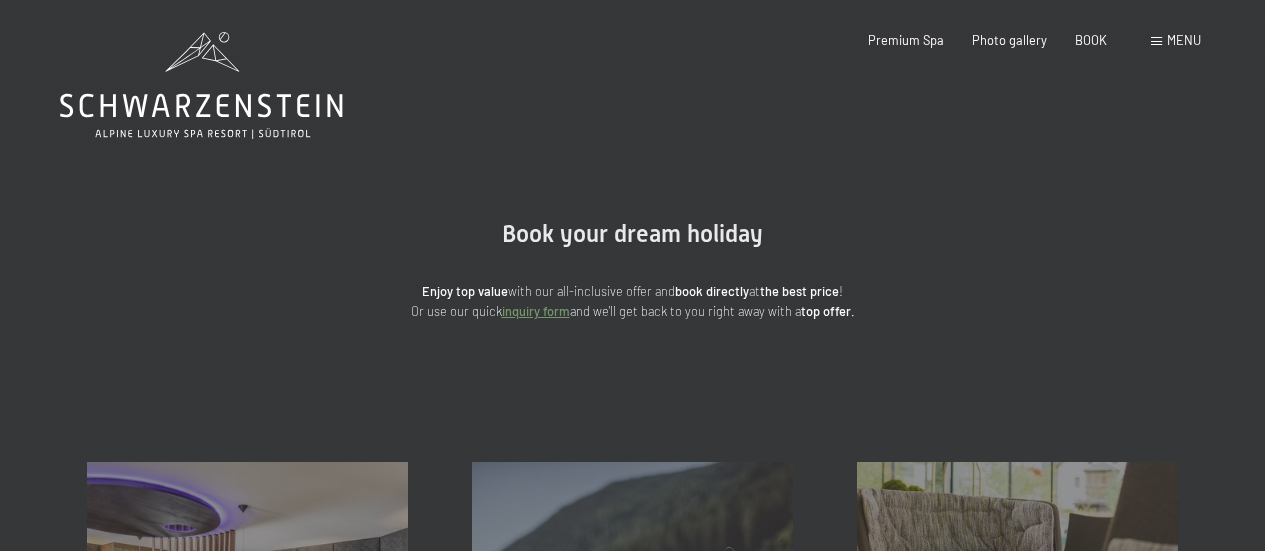 scroll, scrollTop: 0, scrollLeft: 0, axis: both 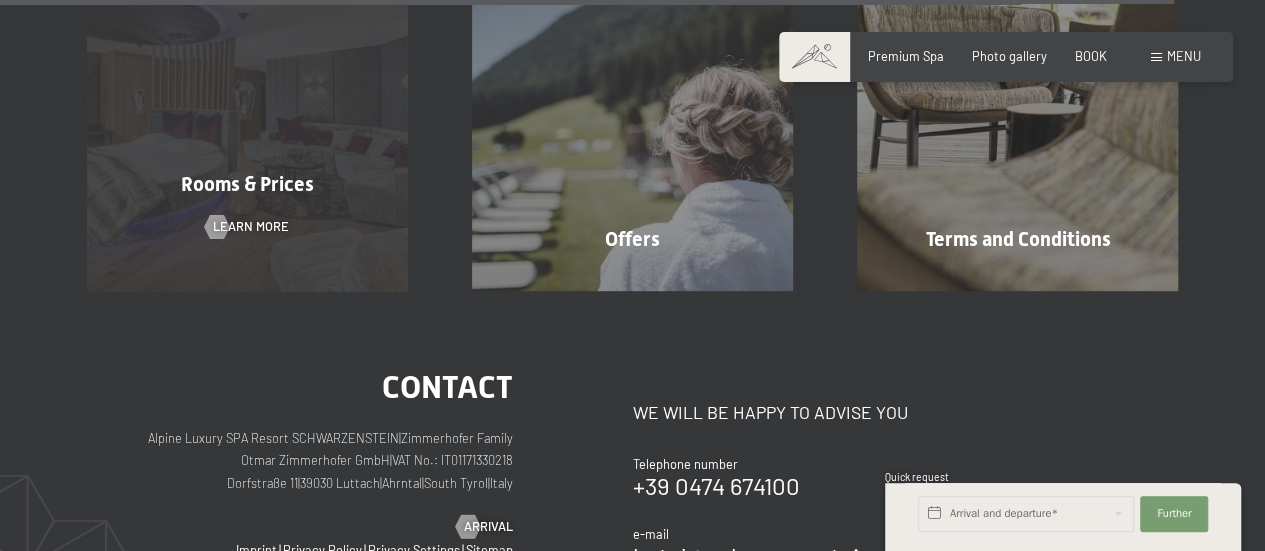 click on "Rooms & Prices" at bounding box center [247, 184] 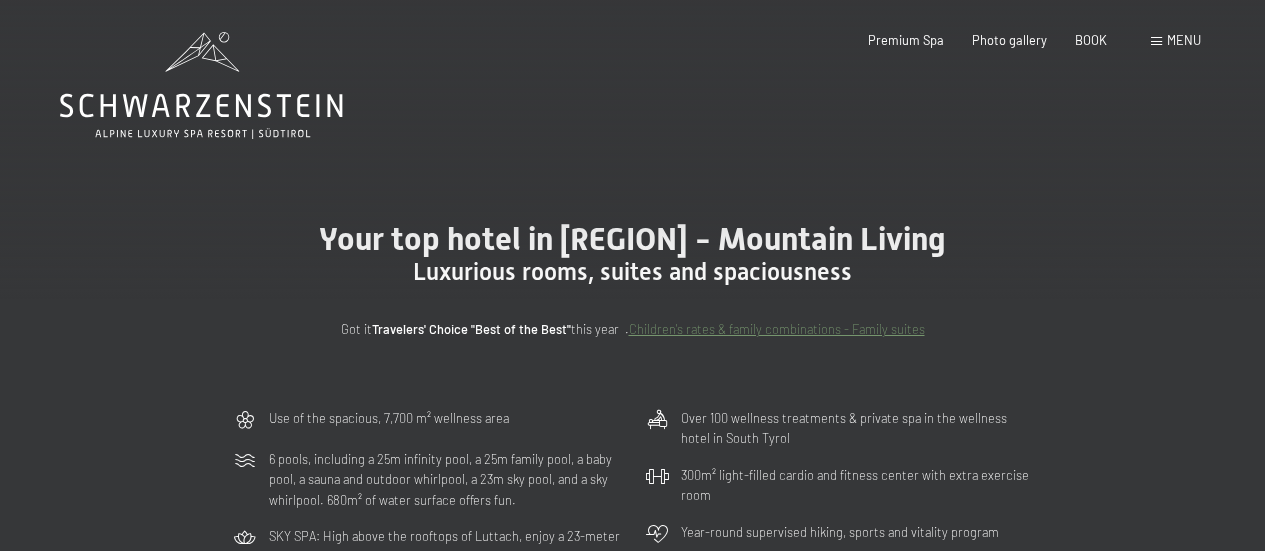 scroll, scrollTop: 0, scrollLeft: 0, axis: both 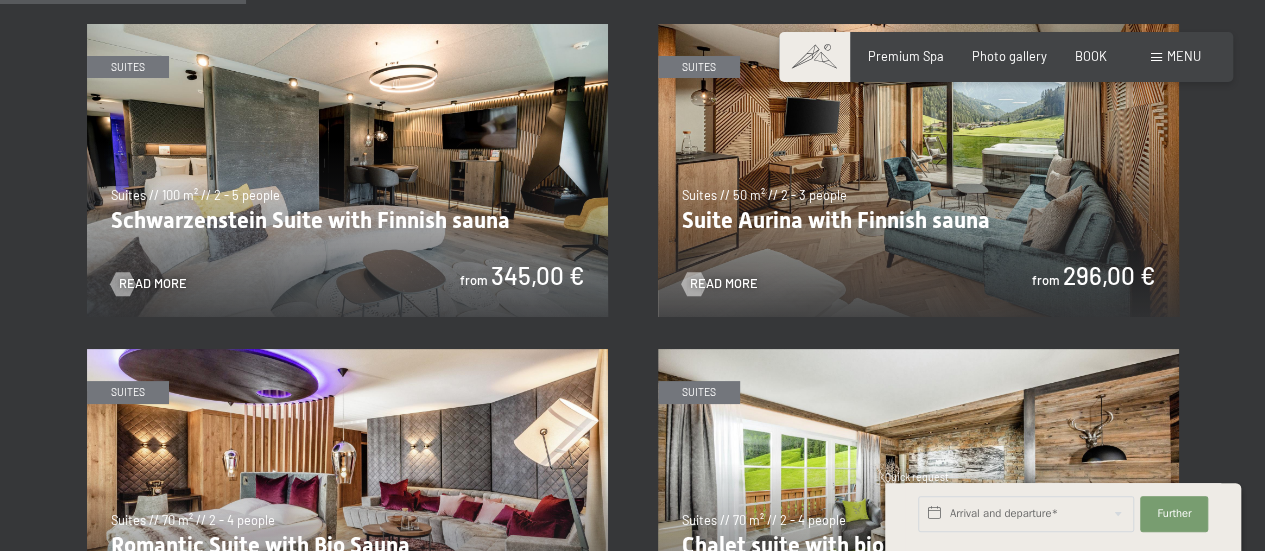 click at bounding box center [918, 170] 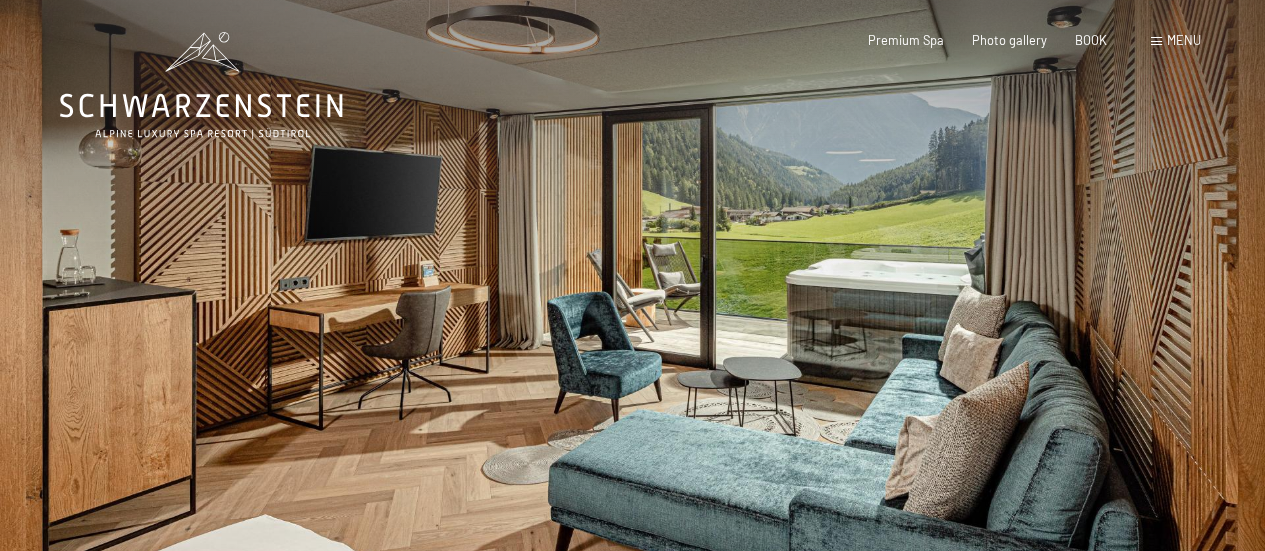 scroll, scrollTop: 0, scrollLeft: 0, axis: both 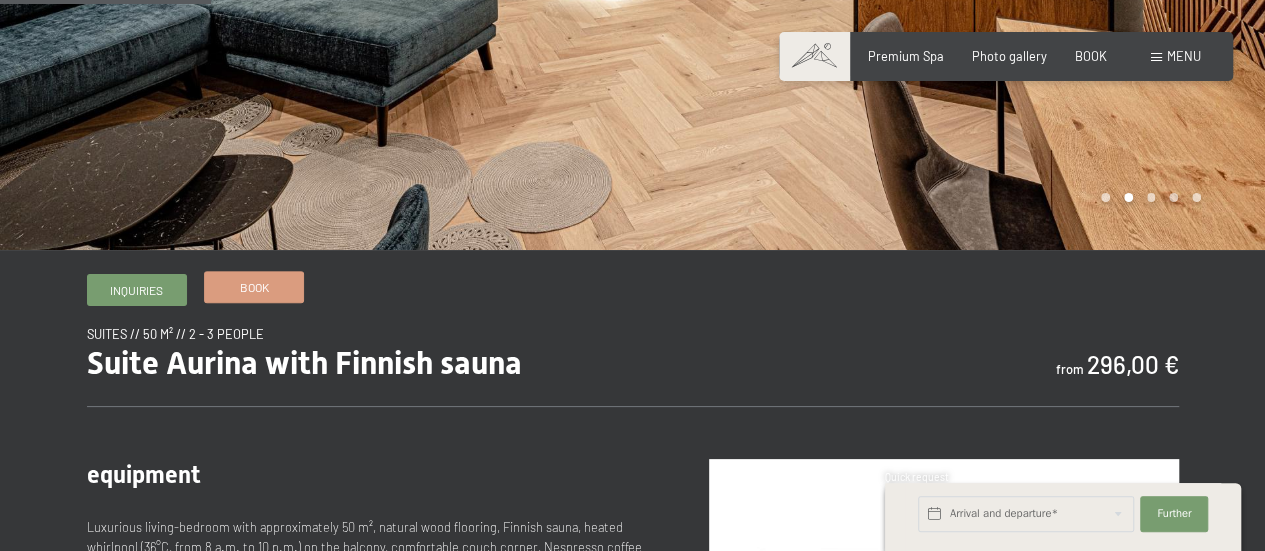 click on "Book" at bounding box center [254, 287] 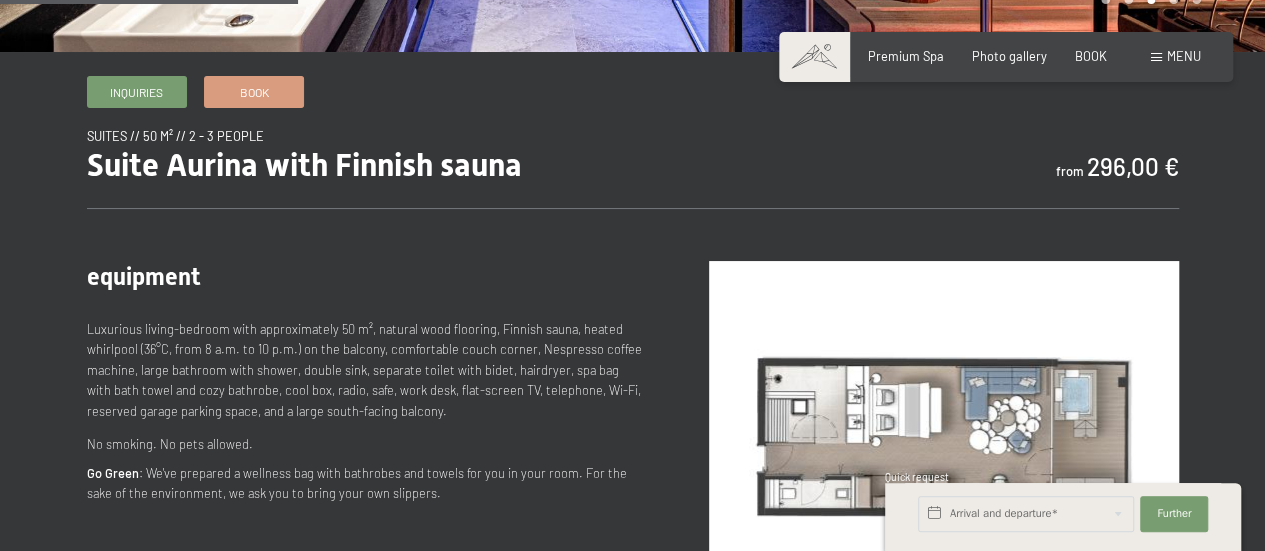 scroll, scrollTop: 600, scrollLeft: 0, axis: vertical 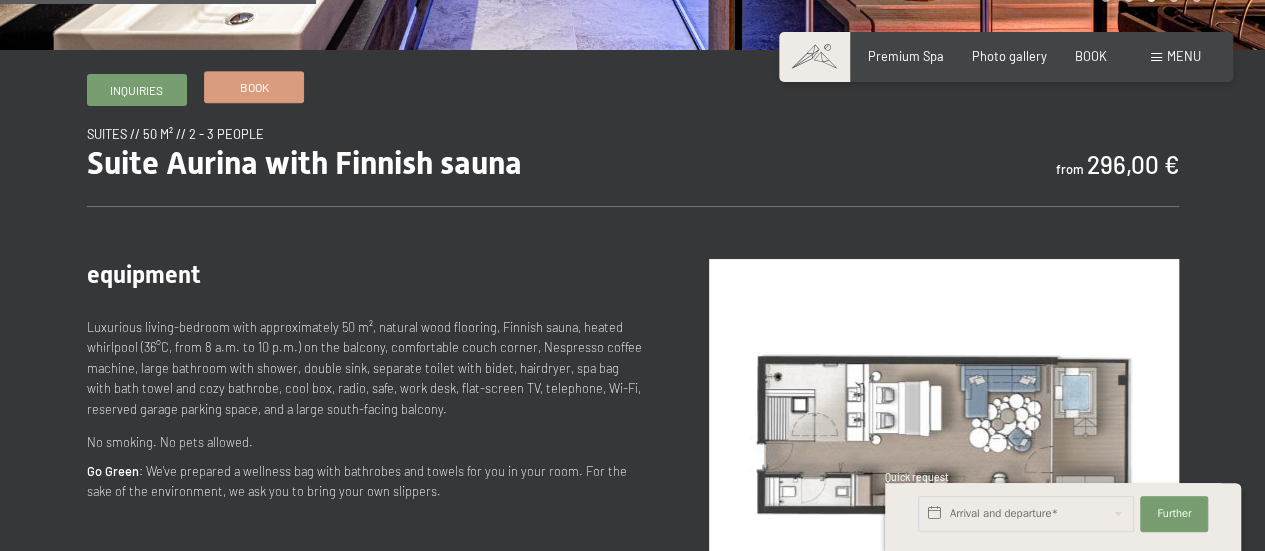 click on "Book" at bounding box center [254, 87] 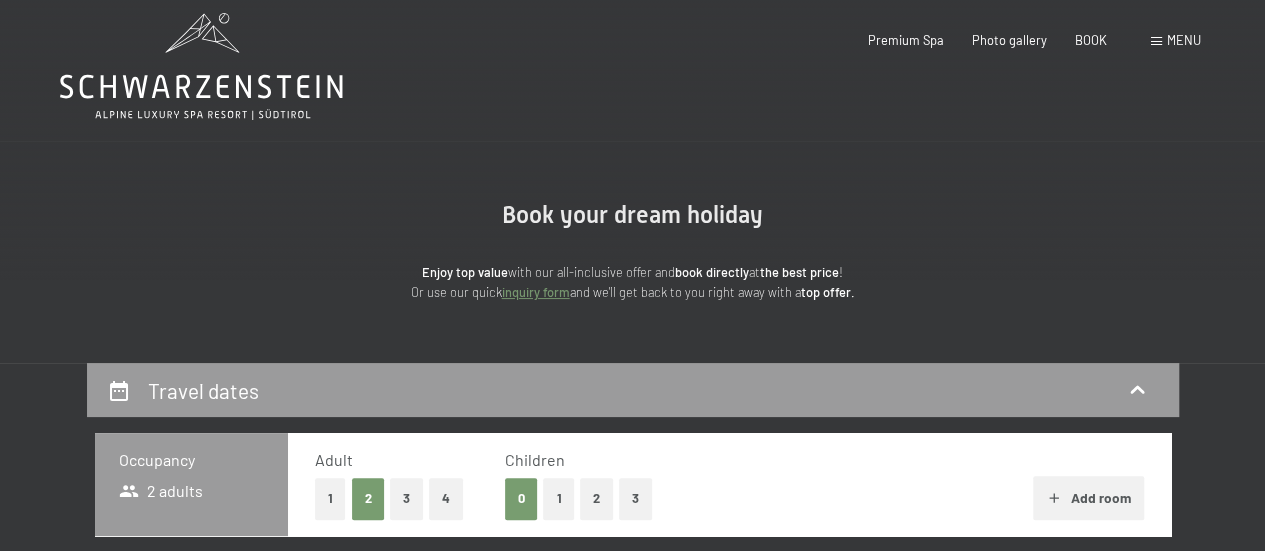 scroll, scrollTop: 200, scrollLeft: 0, axis: vertical 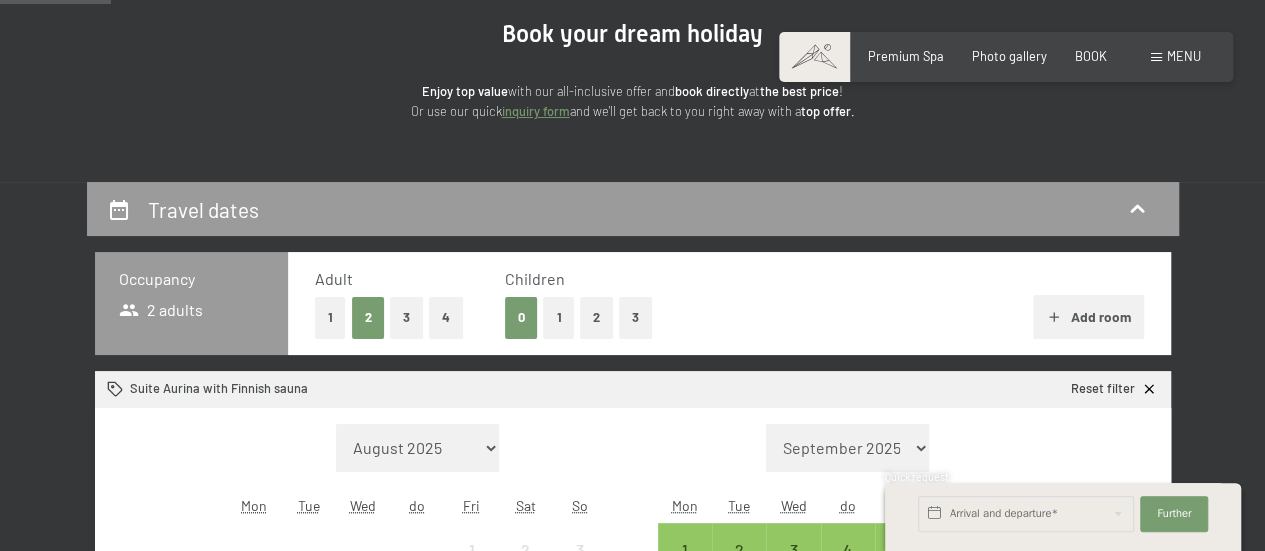 click on "1" at bounding box center (558, 317) 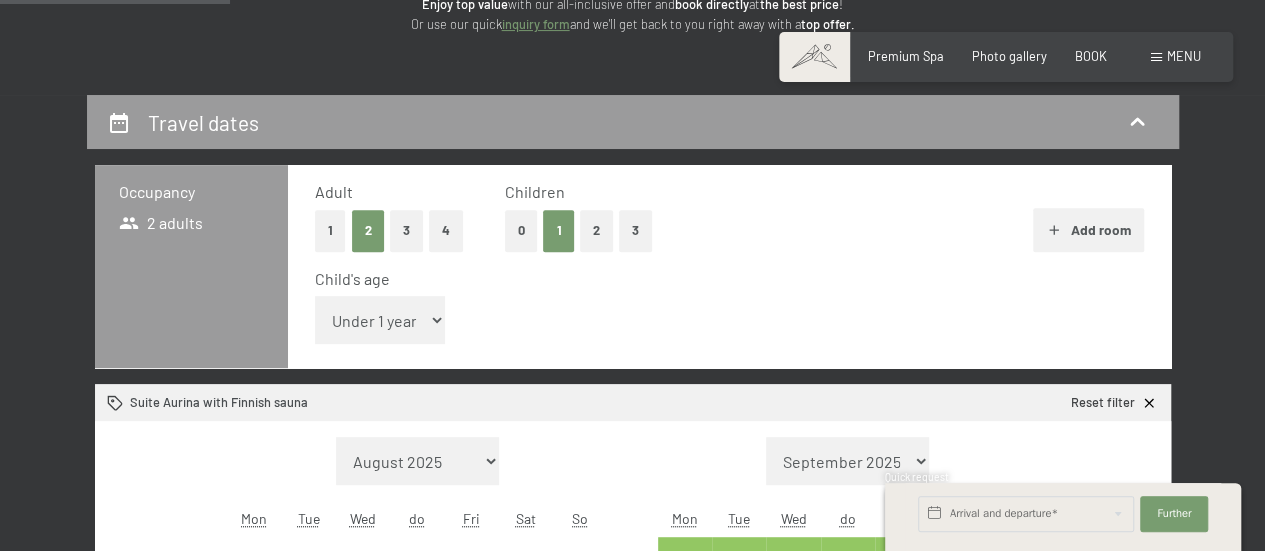 scroll, scrollTop: 400, scrollLeft: 0, axis: vertical 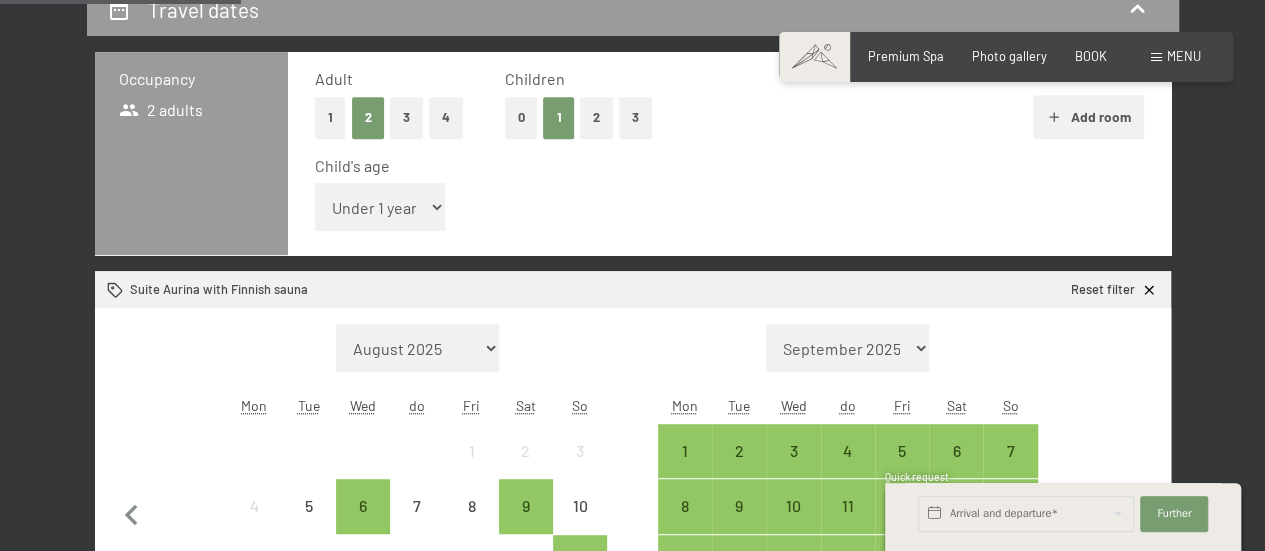 click on "Under 1 year 1 year 2 years 3 years 4 years 5 years 6 years 7 years 8 years 9 years 10 years 11 years 12 years 13 years 14 years 15 years 16 years 17 years" at bounding box center [380, 207] 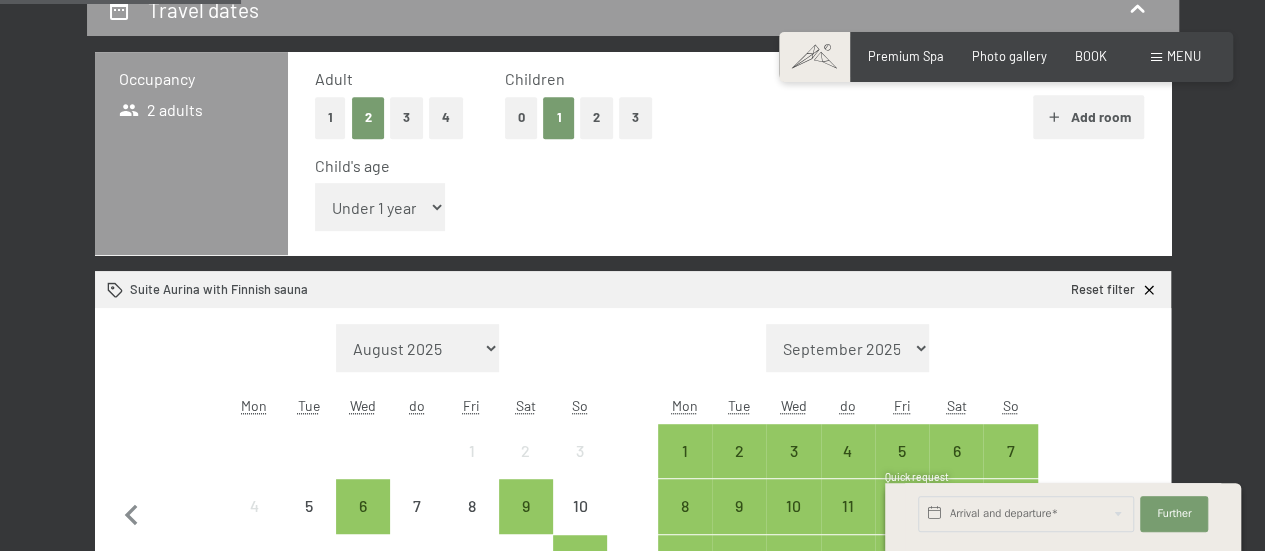 select on "10" 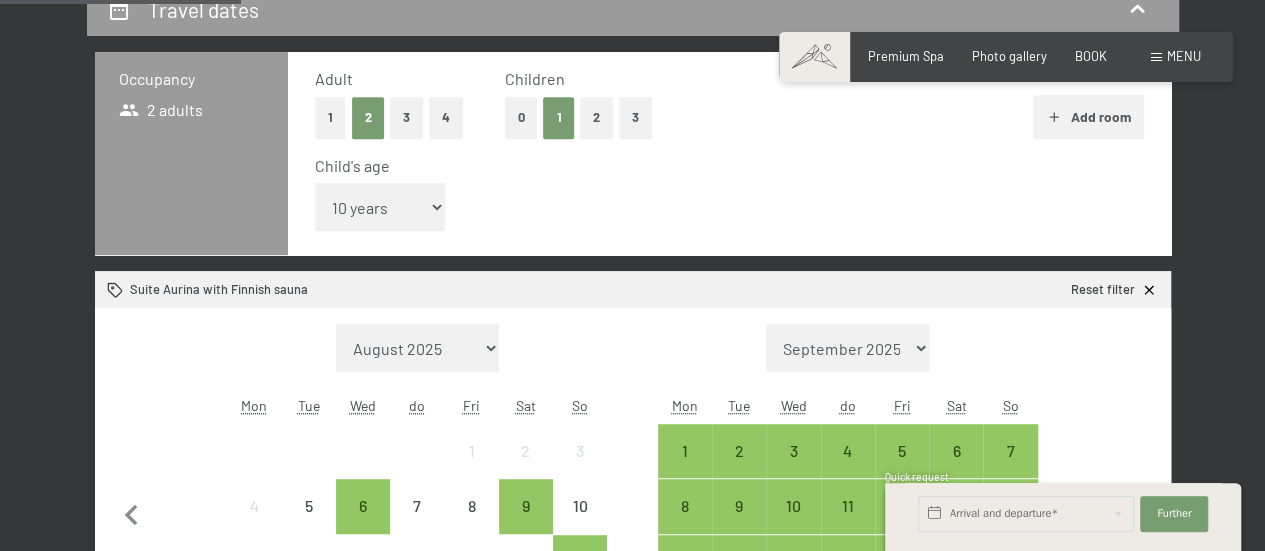 click on "Under 1 year 1 year 2 years 3 years 4 years 5 years 6 years 7 years 8 years 9 years 10 years 11 years 12 years 13 years 14 years 15 years 16 years 17 years" at bounding box center (380, 207) 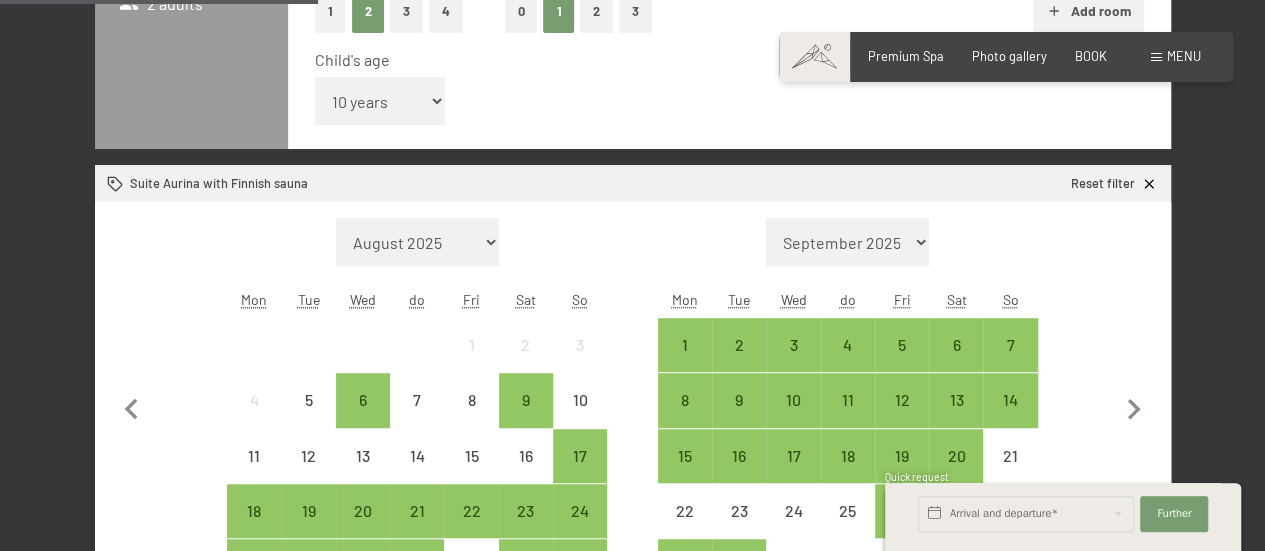 scroll, scrollTop: 600, scrollLeft: 0, axis: vertical 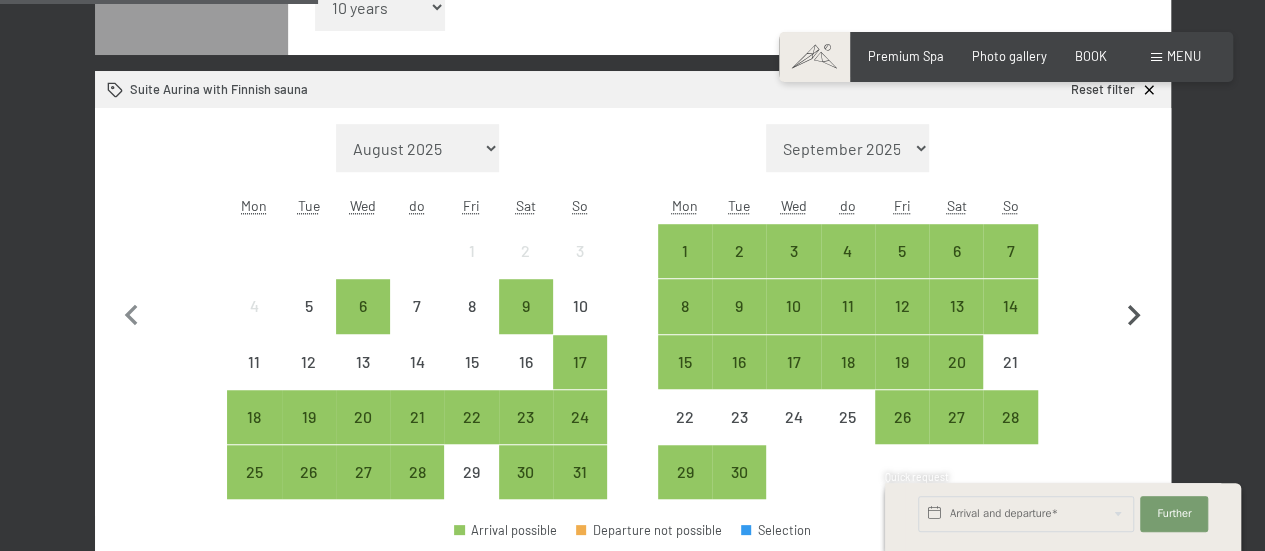 click 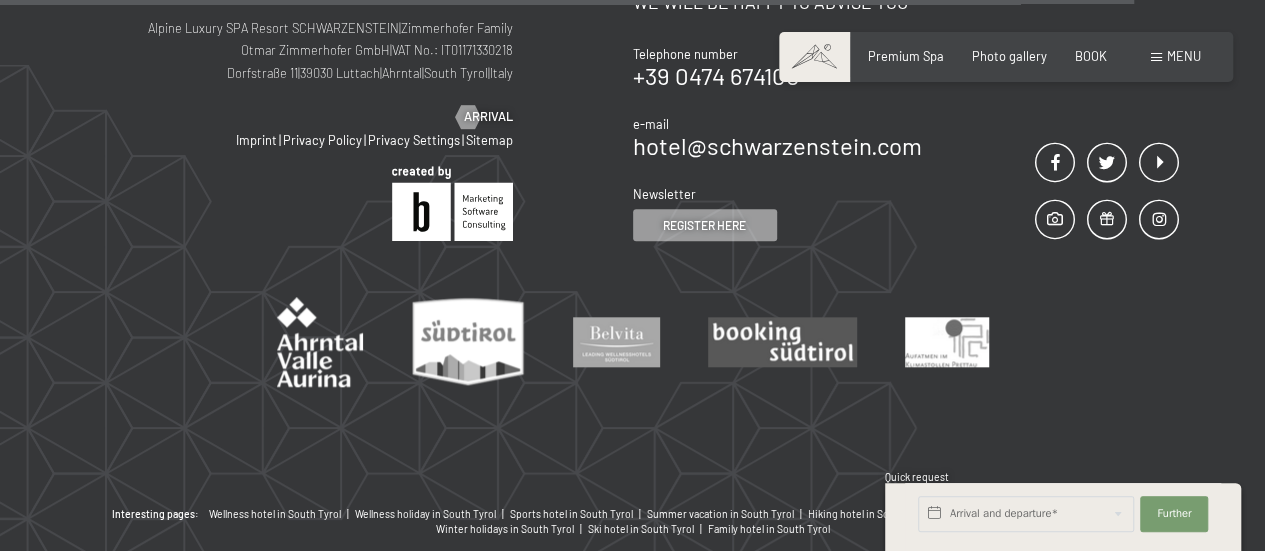 scroll, scrollTop: 1006, scrollLeft: 0, axis: vertical 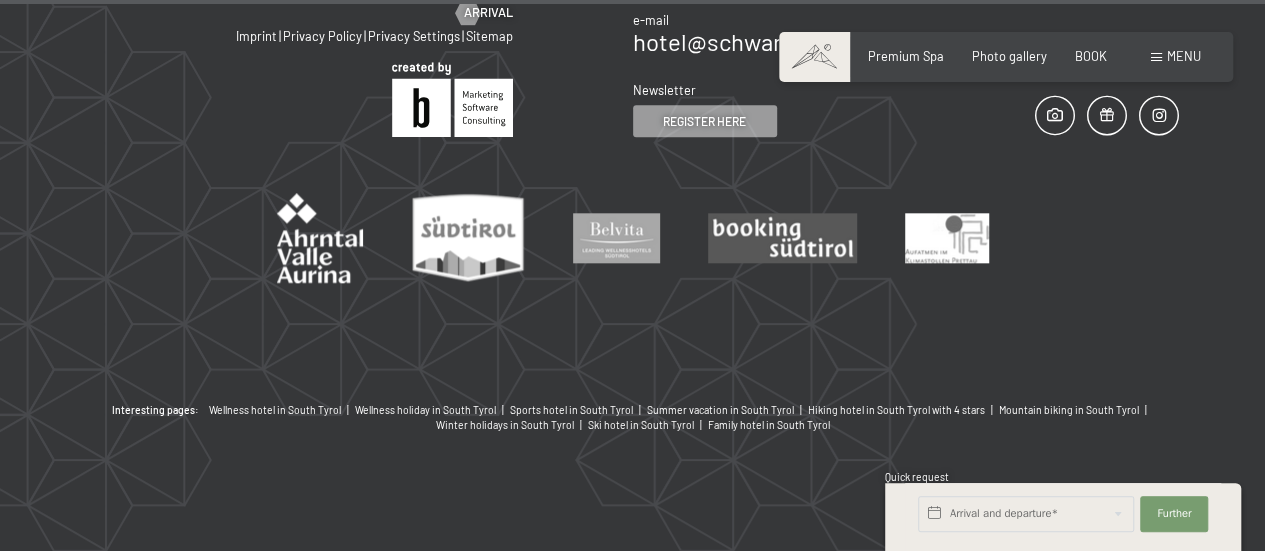 click on "Arrival and departure* Further Hide address fields 2 adults 2 Adult Older than 14 years 0 Children Up to 14 years Take over Family Mister Woman First name Last name* E-mail* Germany (Germany)  +49 Italy (Italia)  +39 Austria (Austria)  +43 Switzerland  +41 Afghanistan (افغانستان‎)  +93 Albania (Shqipëri)  +355 Algeria (الجزائر‎)  +213 American Samoa  +1 Andorra  +376 Angola  +244 Anguilla  +1 Antigua and Barbuda  +1 Argentina  +54 Armenia (Հայաստան)  +374 Aruba  +297 Ascension Island  +247 Australia  +61 Austria (Austria)  +43 Azerbaijan (Azərbaycan)  +994 Bahamas  +1 Bahrain (البحرين‎)  +973 Bangladesh (বাংলাদেশ)  +880 Barbados  +1 Belarus (Беларусь)  +375 Belgium (België)  +32 Belize  +501 Benin (Benin)  +229 Bermuda  +1 Bhutan (འབྲུག)  +975 Bolivia  +591 Bosnia and Herzegovina (Босна и Херцеговина)  +387 Botswana  +267 Brazil  +55 British Indian Ocean Territory  +246 British Virgin Islands  +1 Brunei  +673 +359 +226" 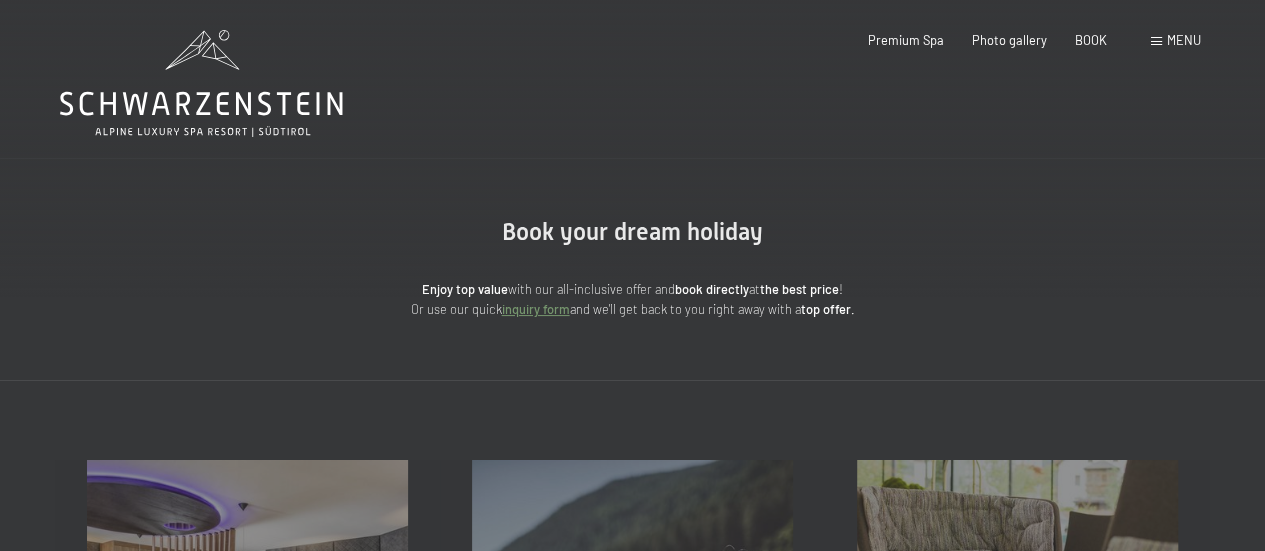 scroll, scrollTop: 0, scrollLeft: 0, axis: both 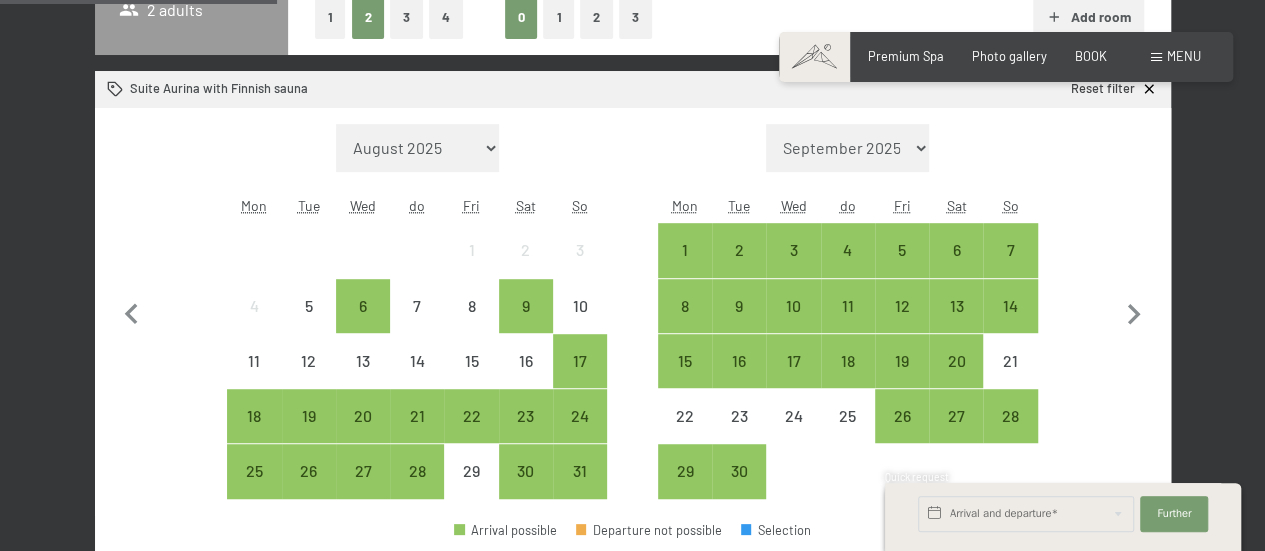 click on "1" at bounding box center [558, 17] 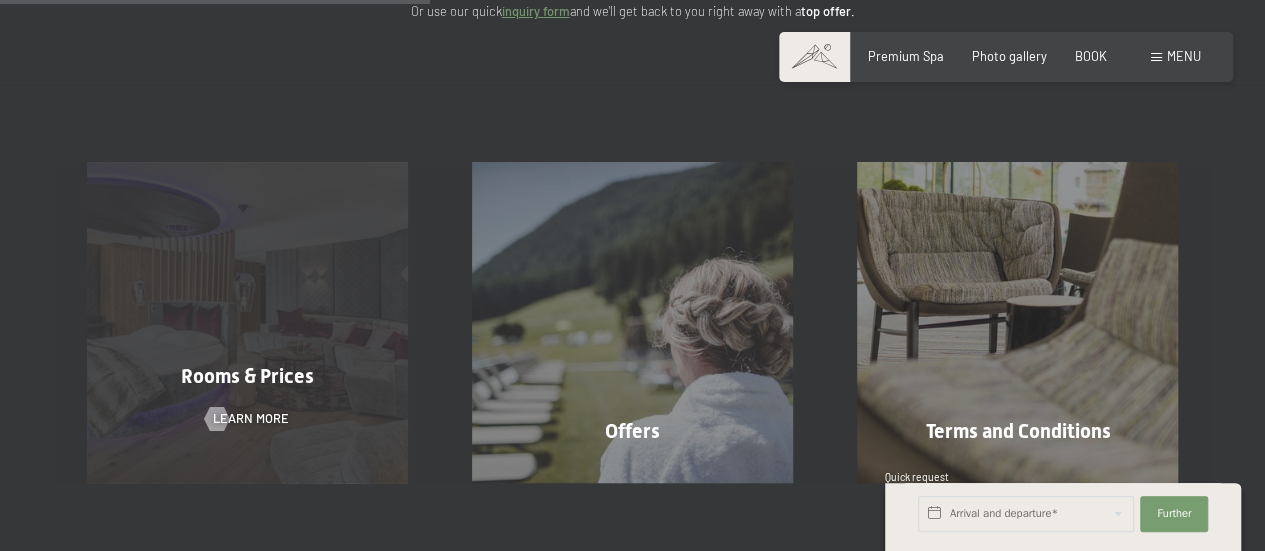 scroll, scrollTop: 500, scrollLeft: 0, axis: vertical 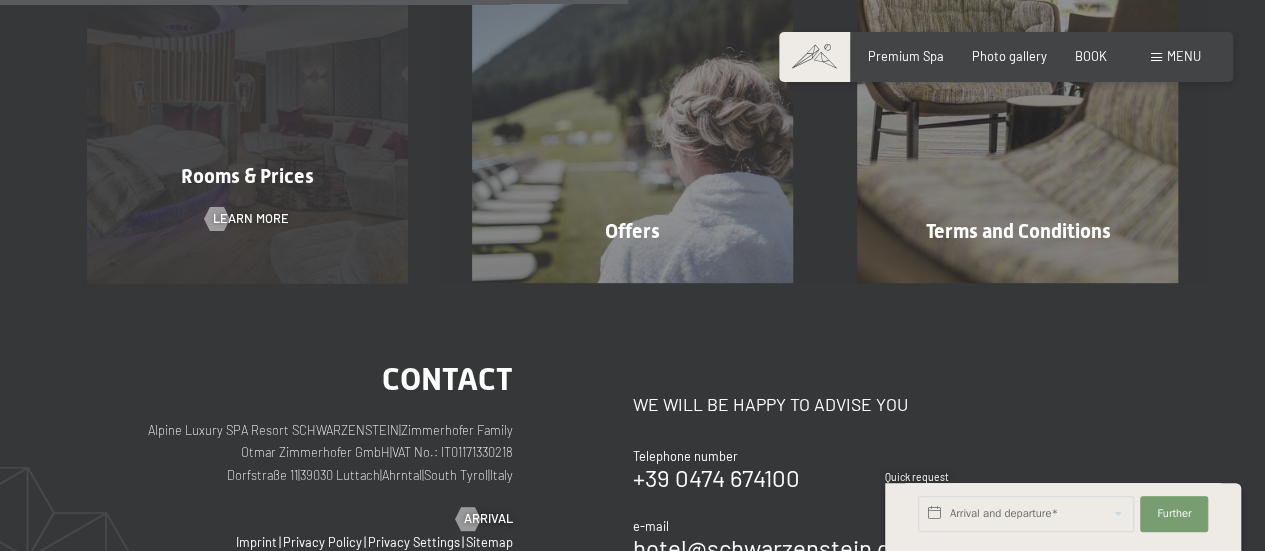 click on "Rooms & Prices           Learn more" at bounding box center (247, 122) 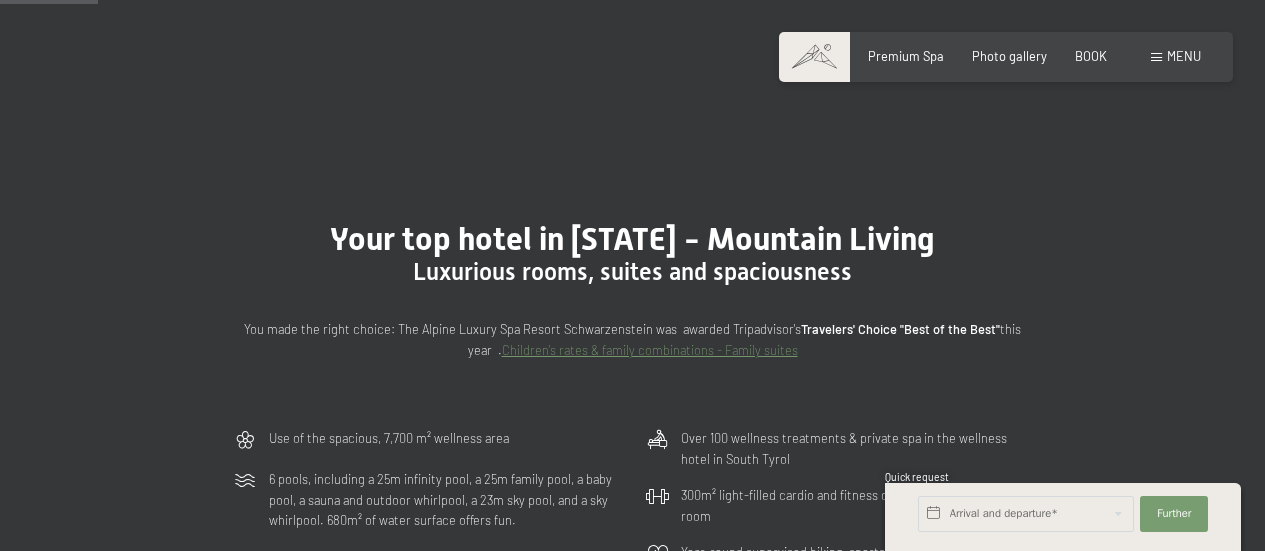 scroll, scrollTop: 400, scrollLeft: 0, axis: vertical 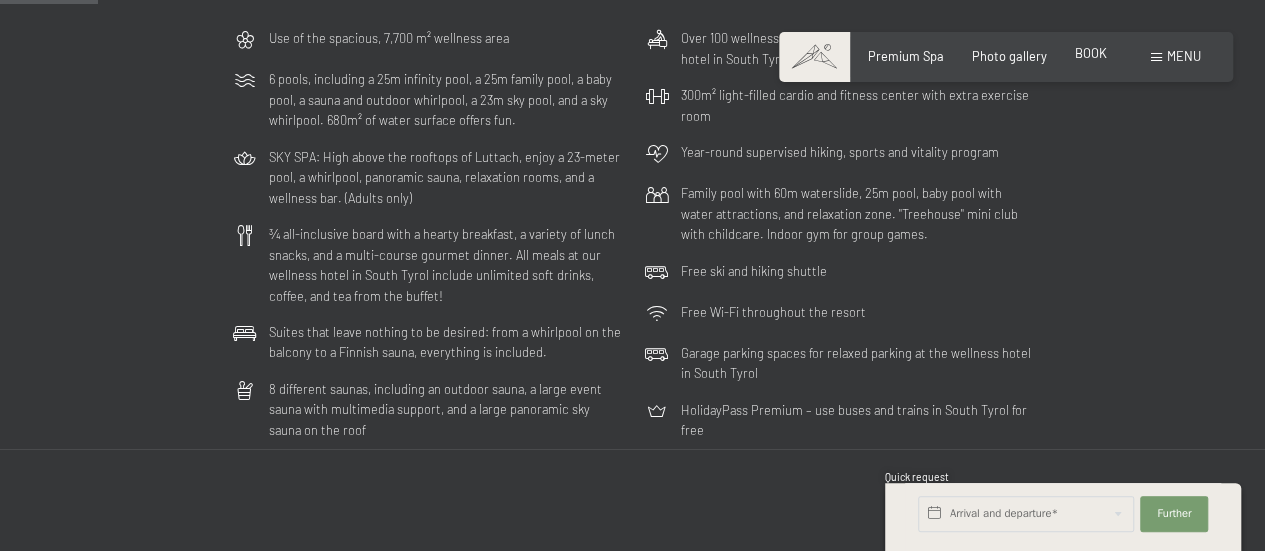 click on "BOOK" at bounding box center (1091, 53) 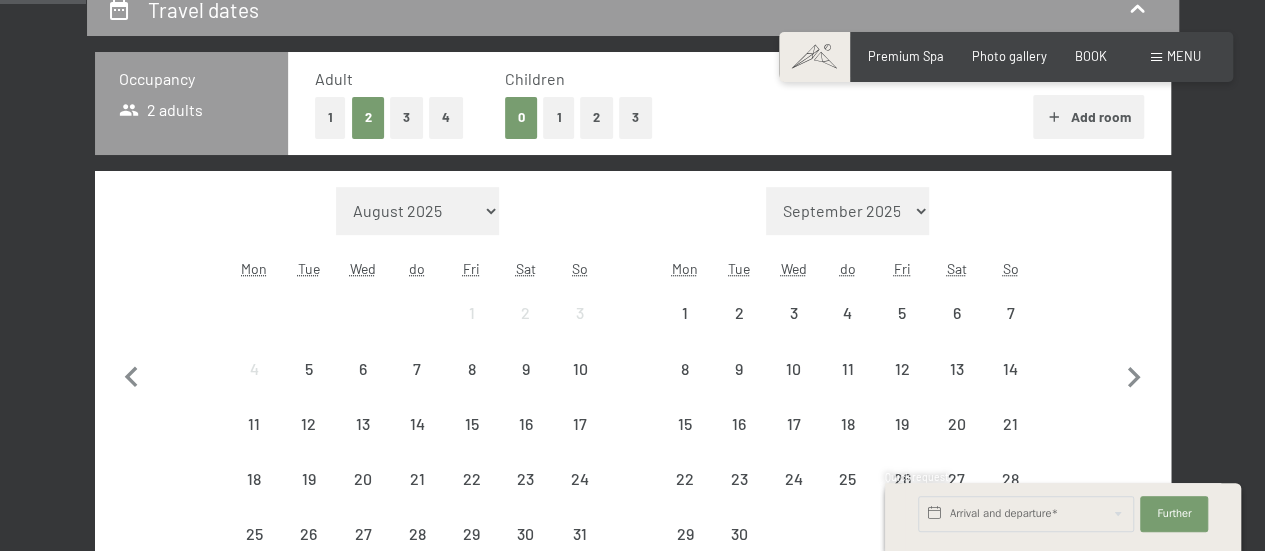 scroll, scrollTop: 400, scrollLeft: 0, axis: vertical 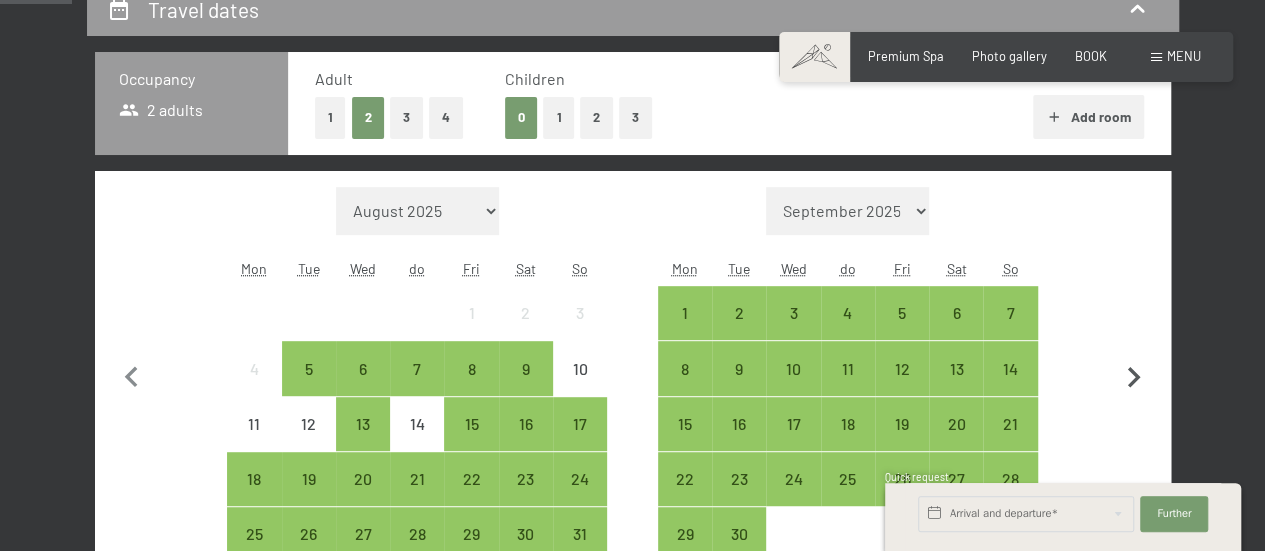 click 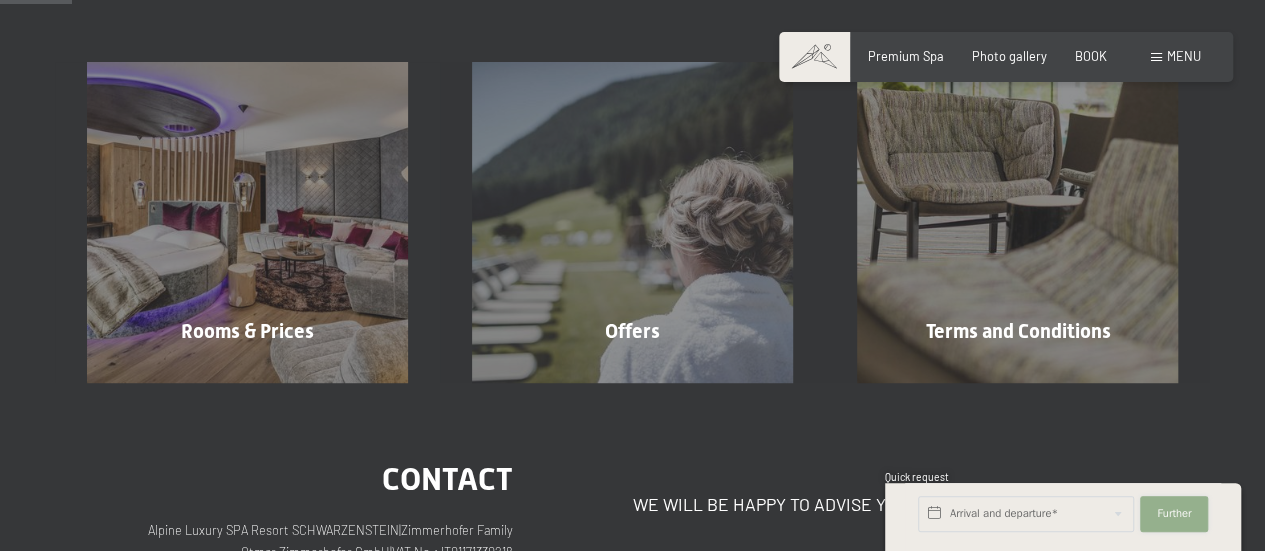click on "Further" at bounding box center (1174, 513) 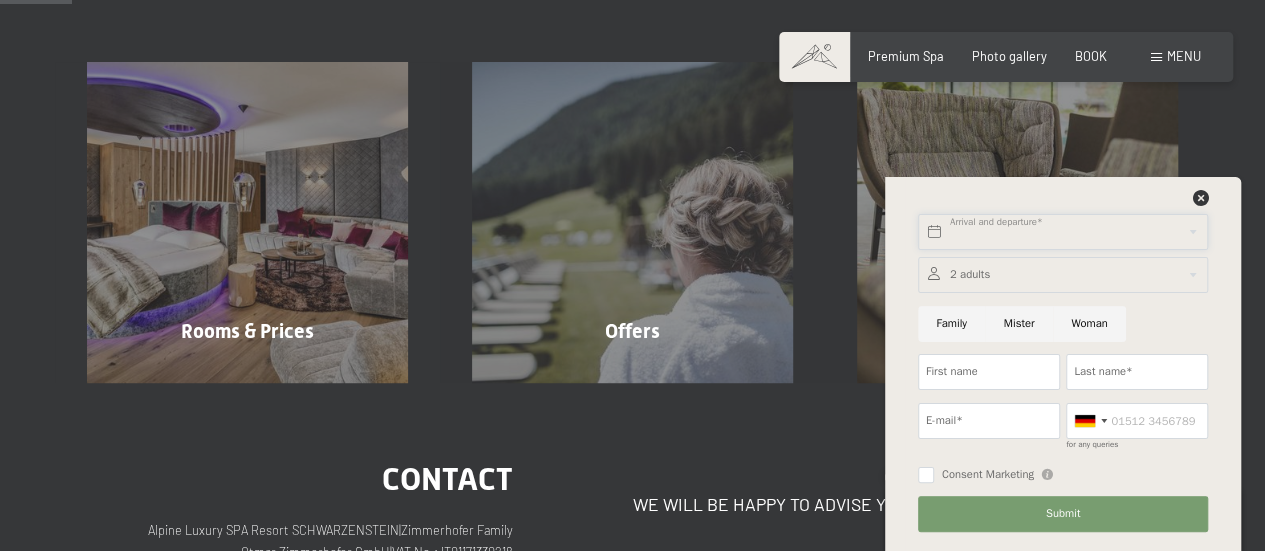 click on "The Schwarzenstein New at Schwarzenstein Your hosts Premium Spa gourmet Active Weekly program Pictures Family GoGreen Belvita Photo gallery Housing & Prices Inclusive services Rooms & Prices list Offers list Family prices Spa treatments Loyalty bonus Inquiry booking Terms and Conditions - Info Coupon Gift idea Apartment Luxegg Vicinity The Ahrntal Ski & Winter To ski" at bounding box center (632, 379) 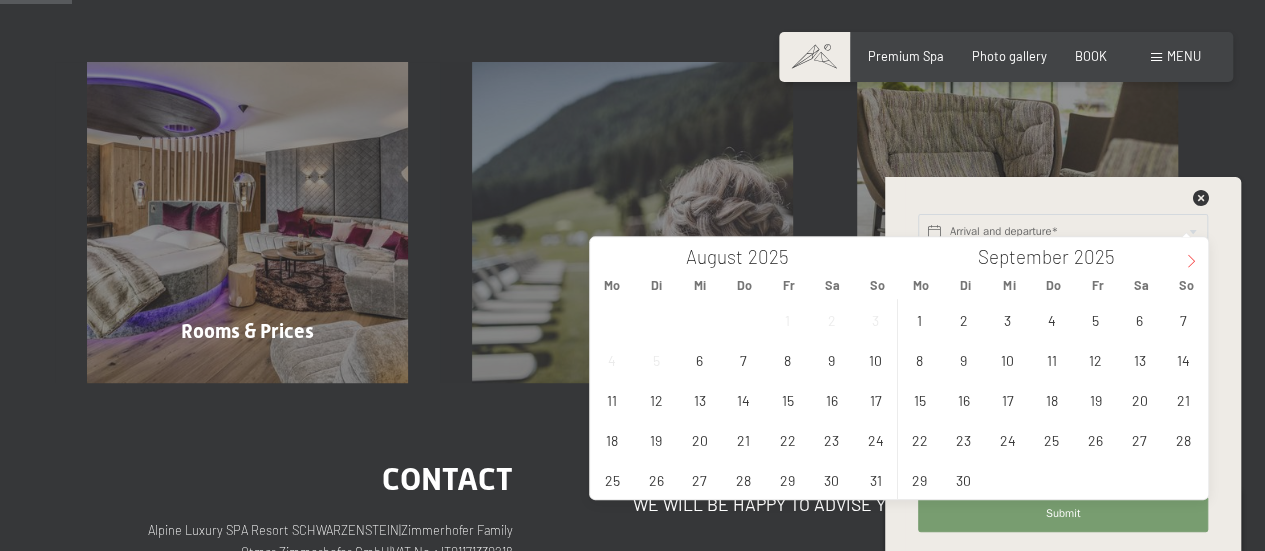 click 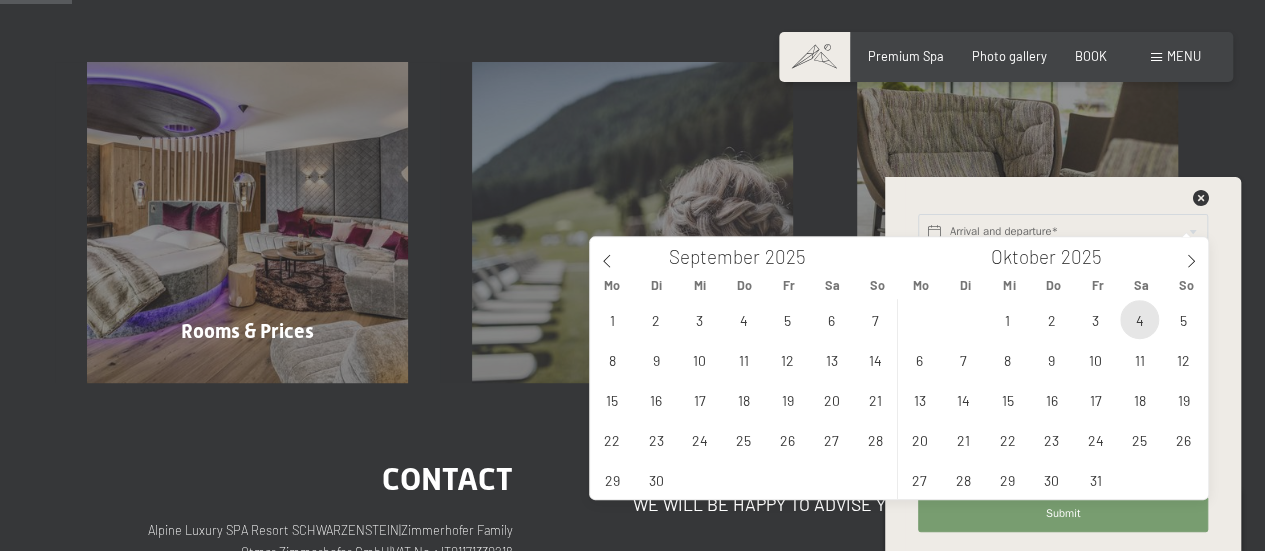 click on "4" at bounding box center [1139, 319] 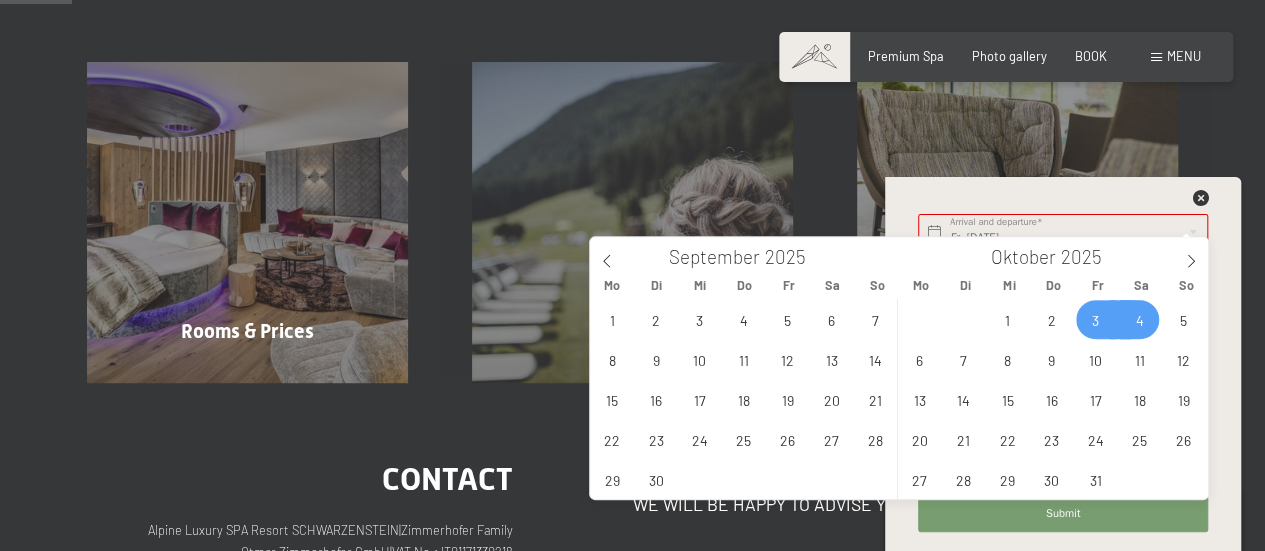 click on "3" at bounding box center [1095, 319] 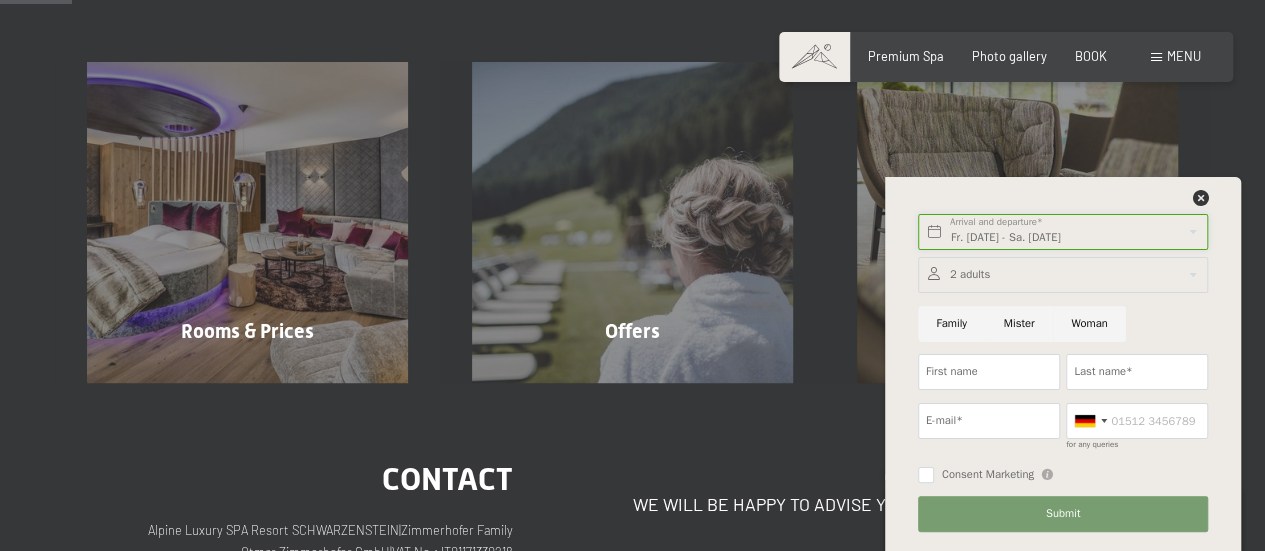click on "Fr. [DATE] - Sa. [DATE]" at bounding box center [1063, 232] 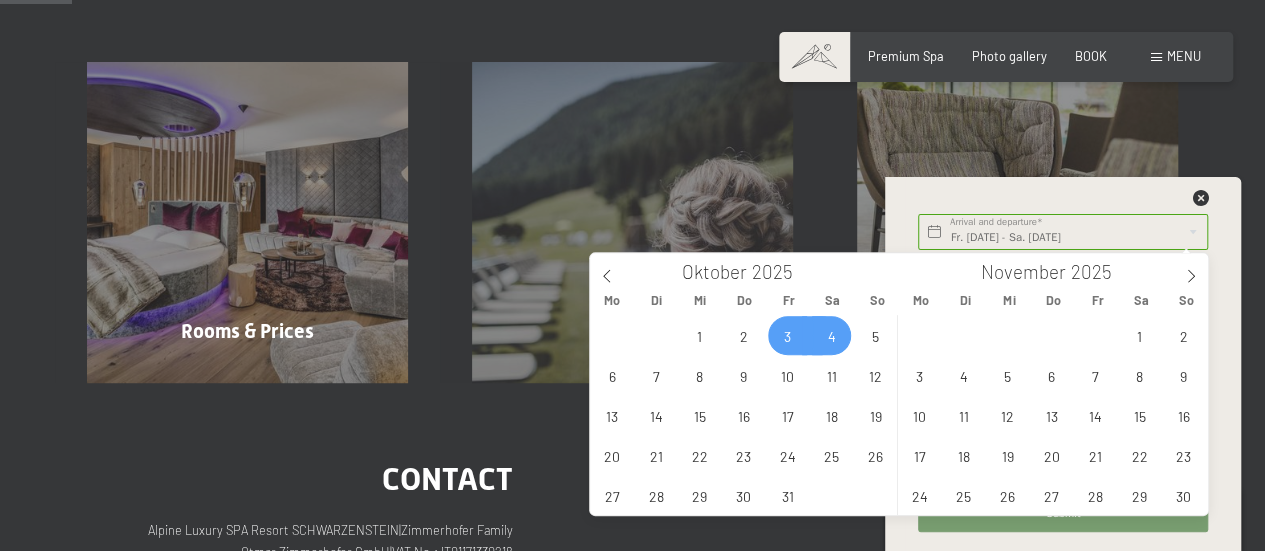 click on "3" at bounding box center (787, 335) 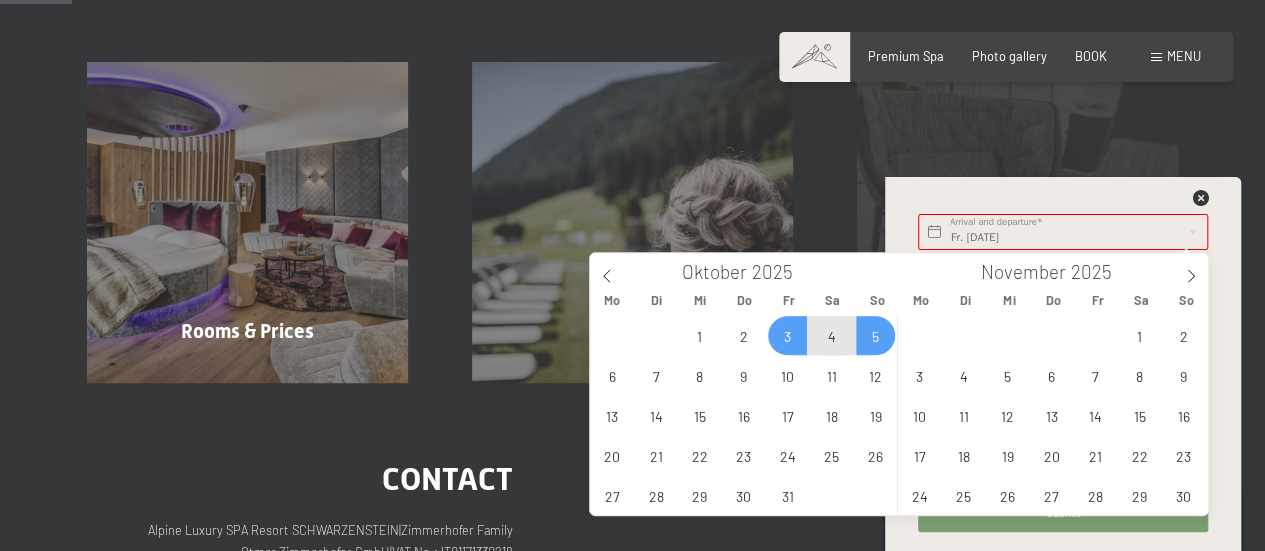 click on "5" at bounding box center (875, 335) 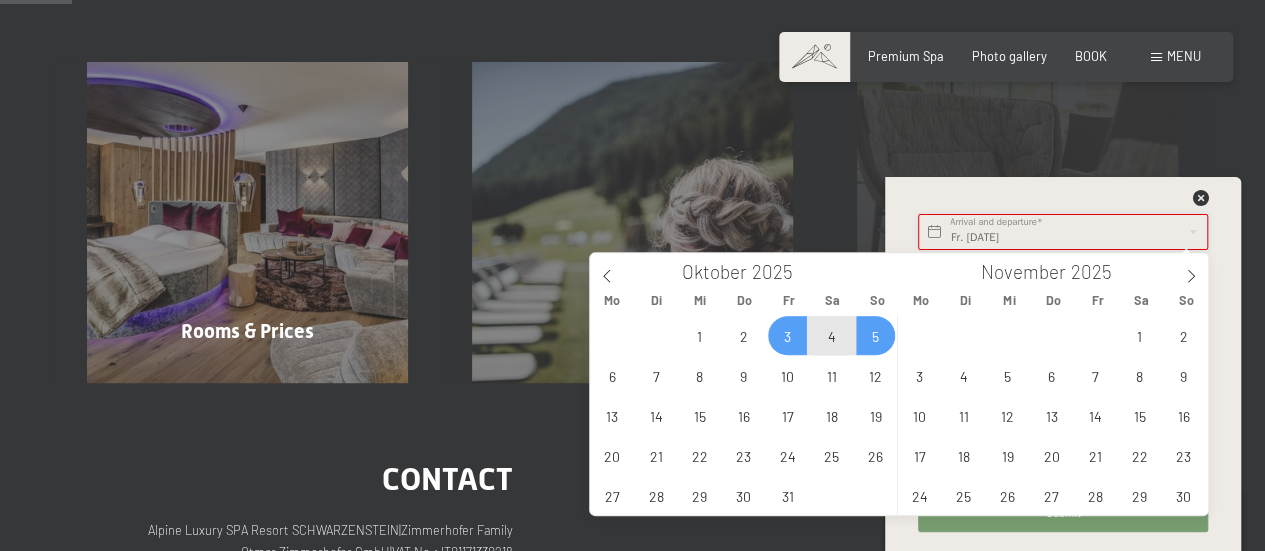 type on "Fr. [DATE] - So. [DATE]" 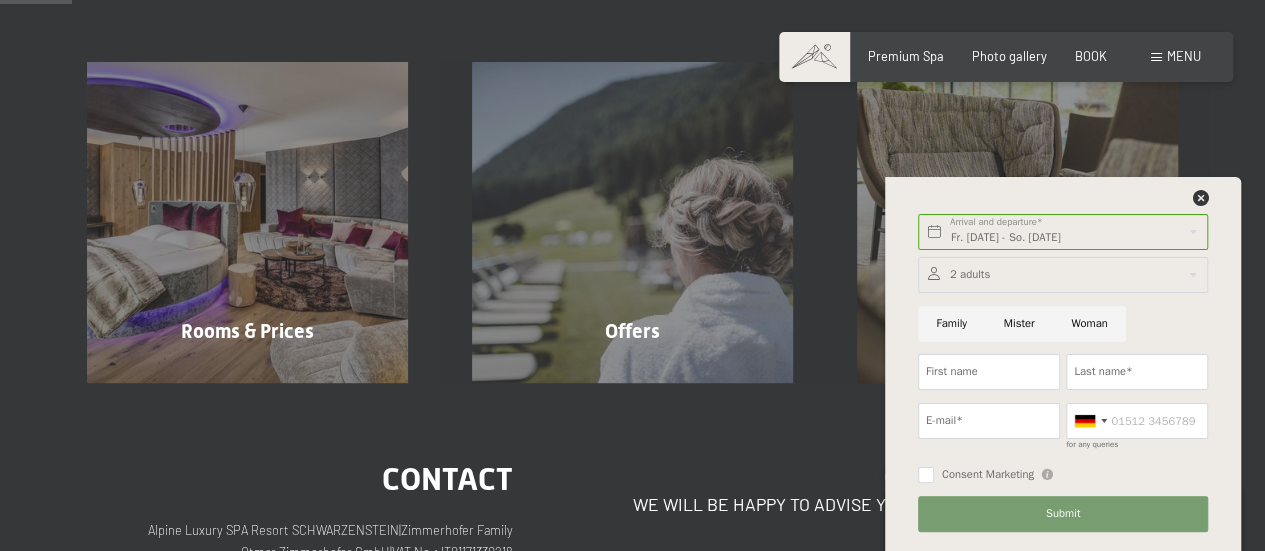 click at bounding box center (1063, 275) 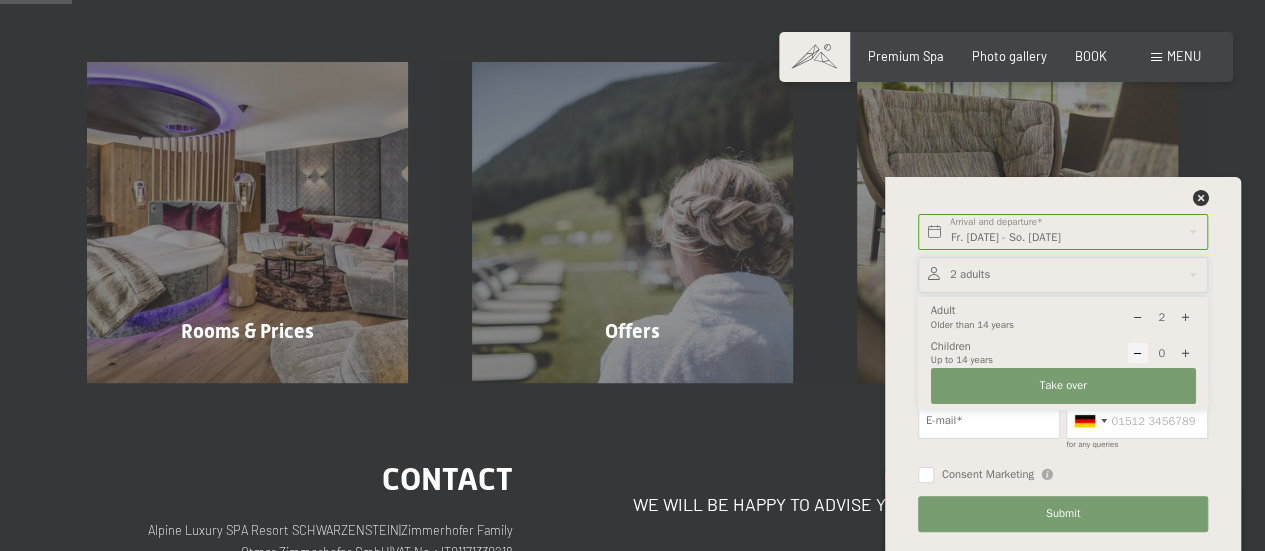 click at bounding box center (1185, 353) 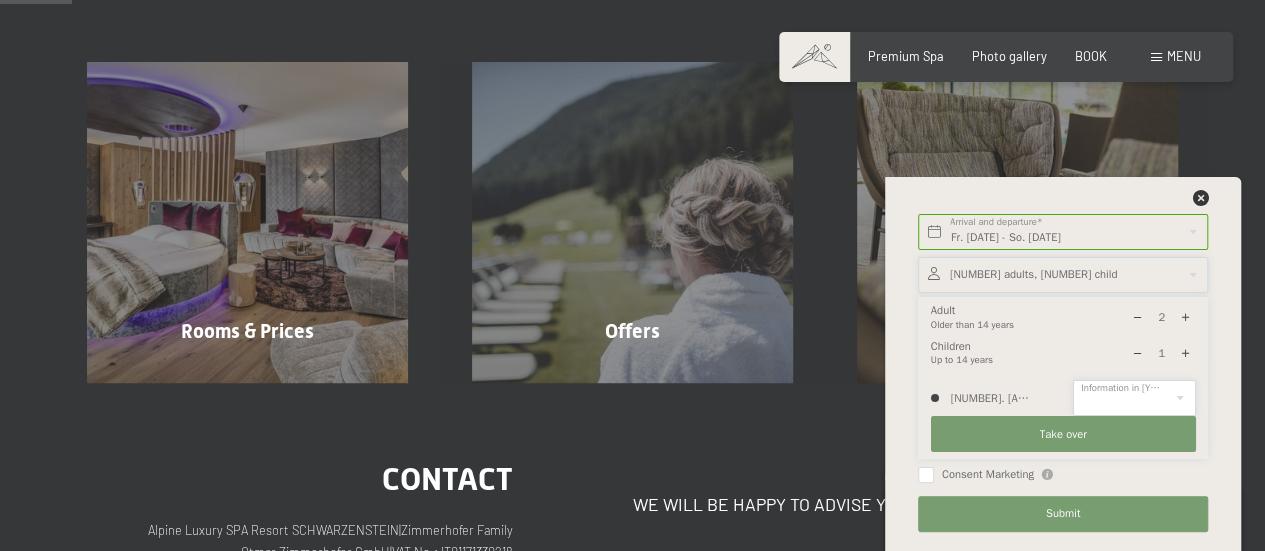 click on "0 1 2 3 4 5 6 7 8 9 10 11 12 13 14" at bounding box center (1134, 398) 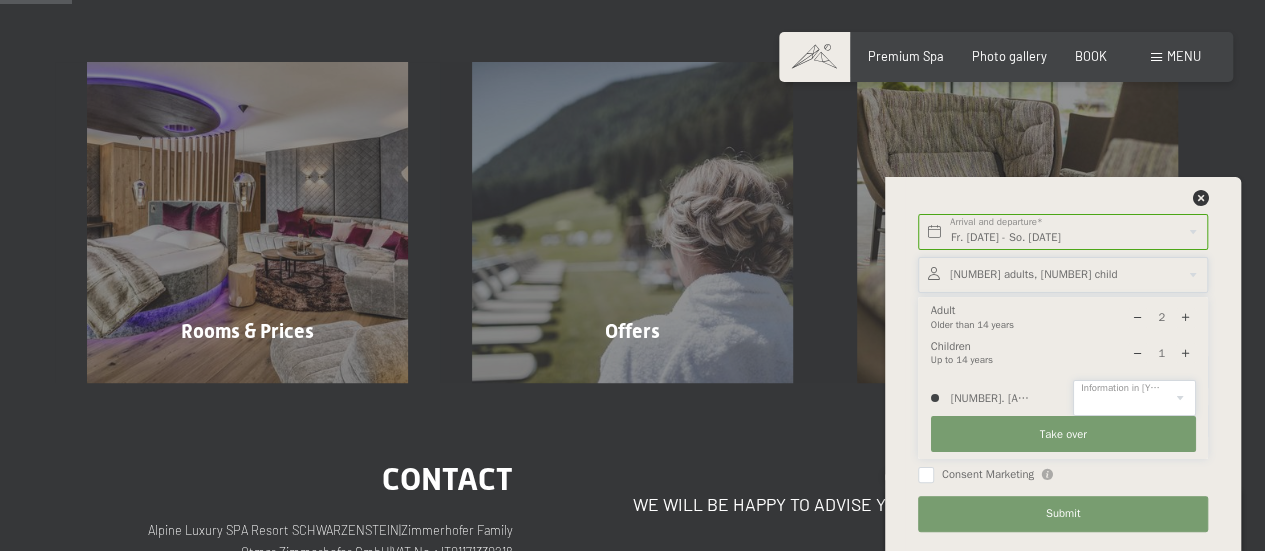 select on "11" 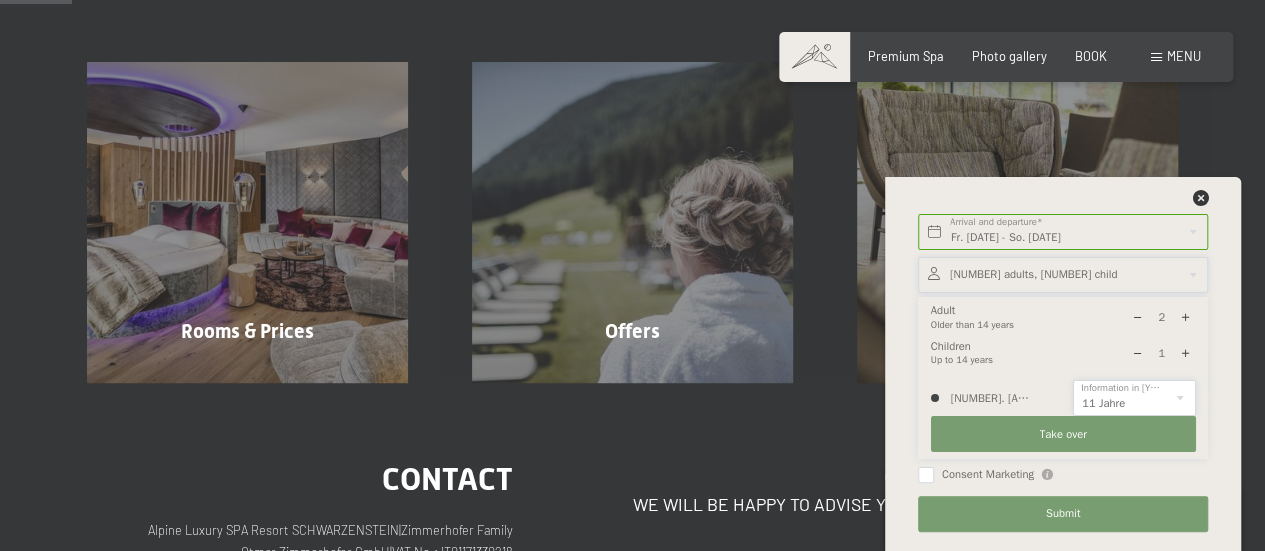 click on "0 1 2 3 4 5 6 7 8 9 10 11 12 13 14" at bounding box center (1134, 398) 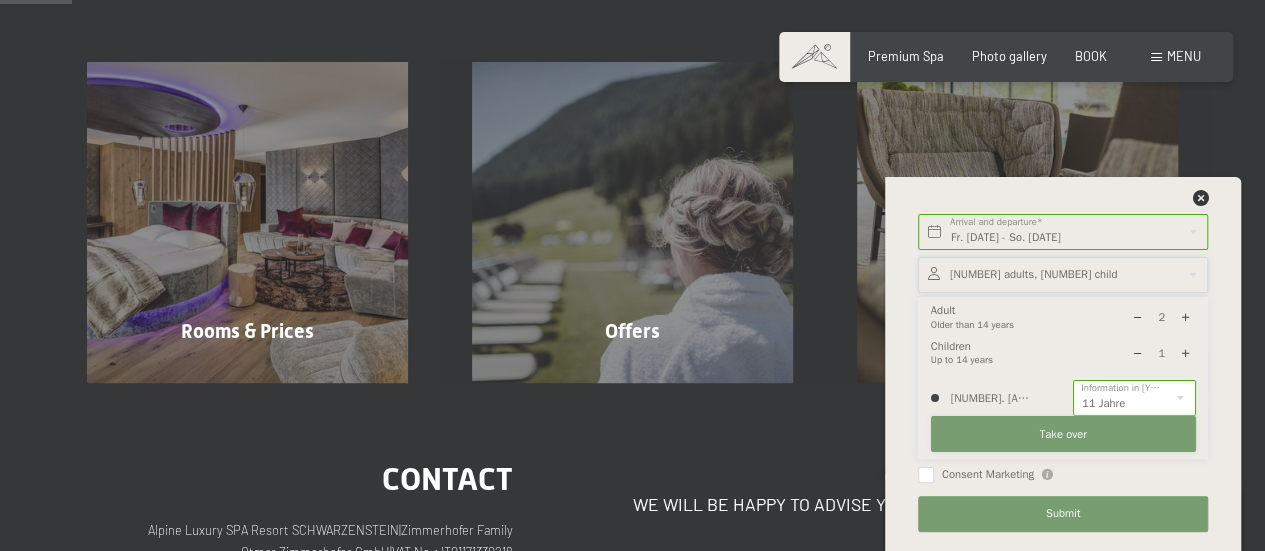 click on "Take over" at bounding box center [1063, 434] 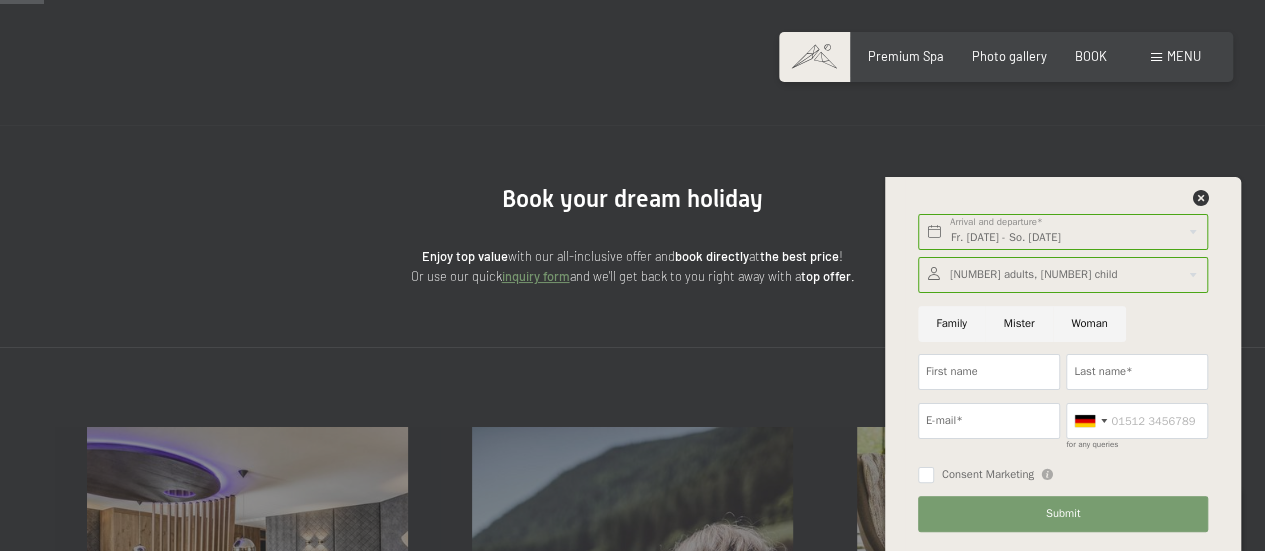 scroll, scrollTop: 0, scrollLeft: 0, axis: both 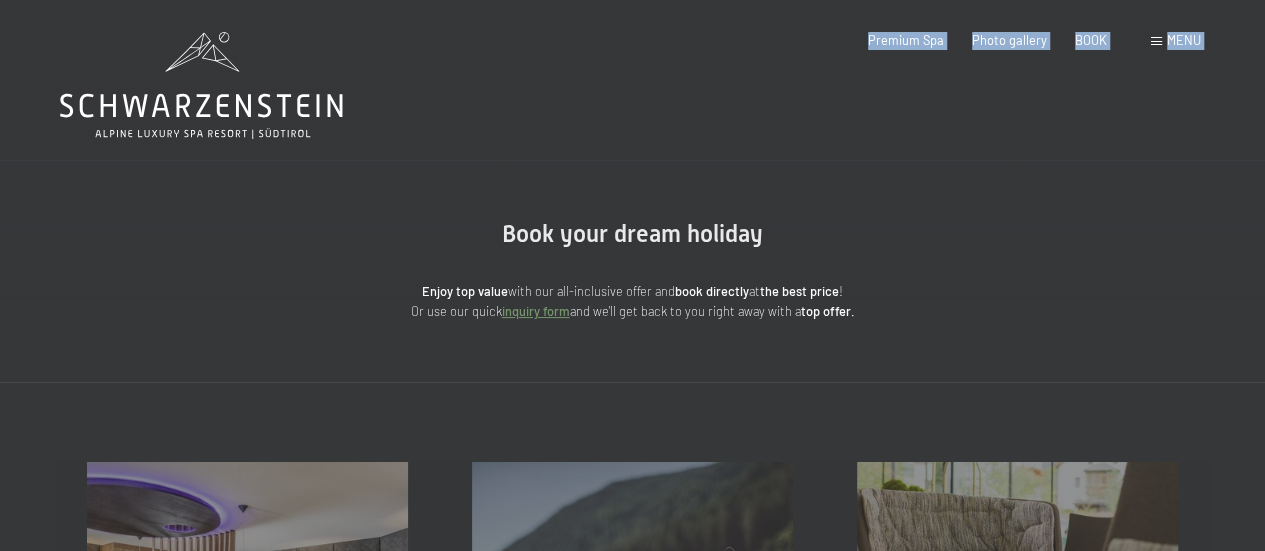drag, startPoint x: 349, startPoint y: 105, endPoint x: 117, endPoint y: 101, distance: 232.03448 